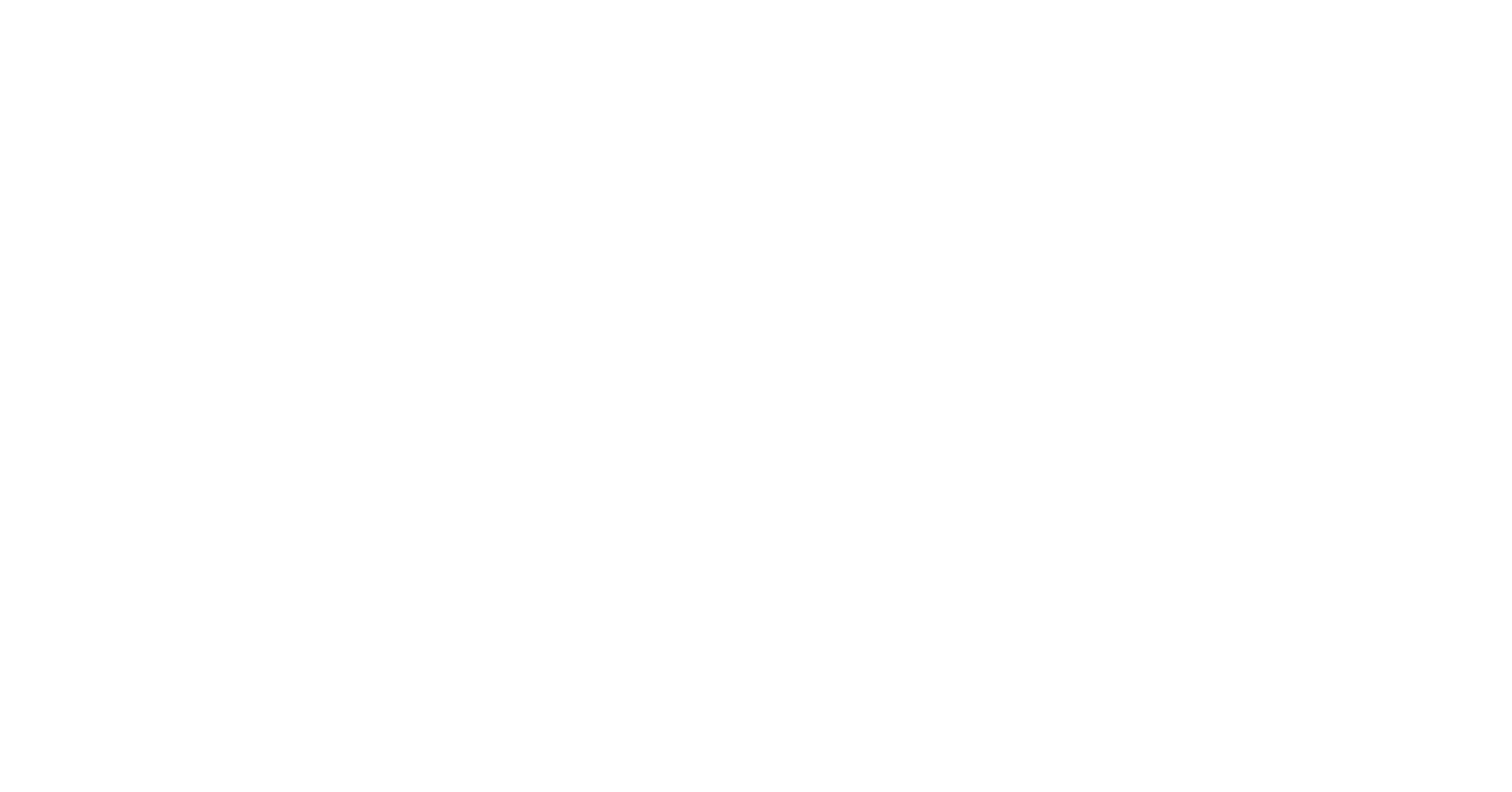 scroll, scrollTop: 0, scrollLeft: 0, axis: both 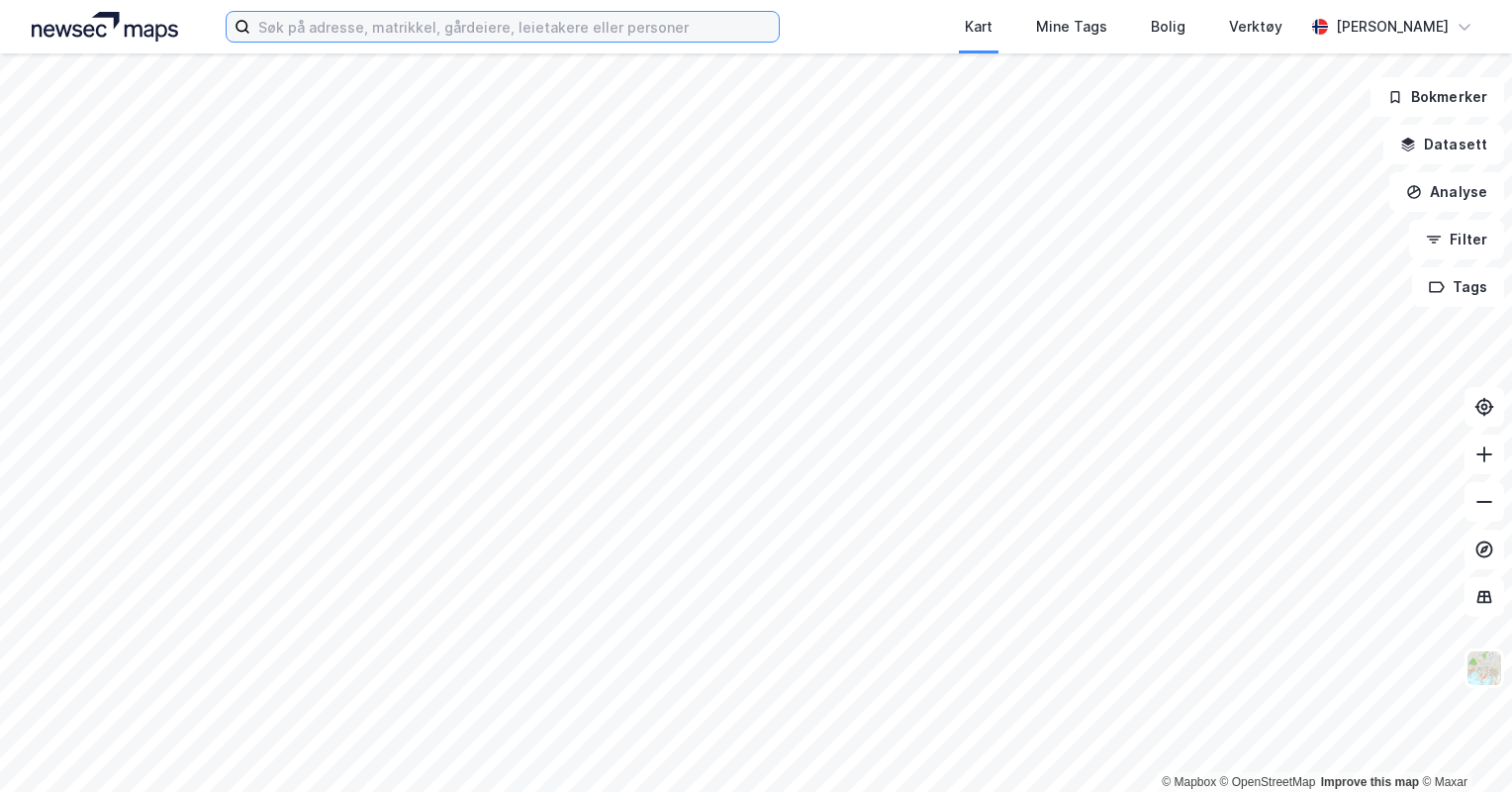 click at bounding box center (515, 27) 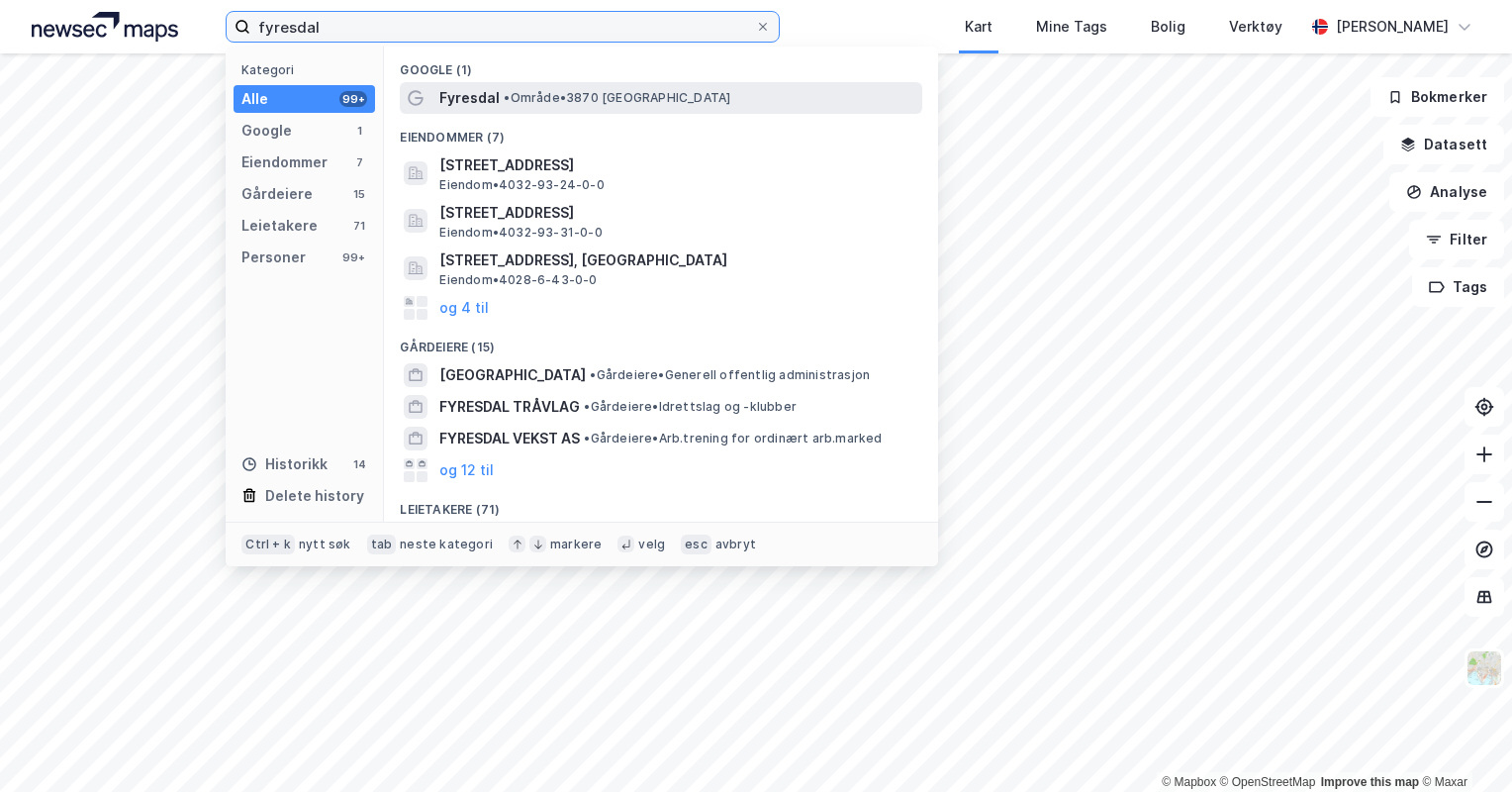 type on "fyresdal" 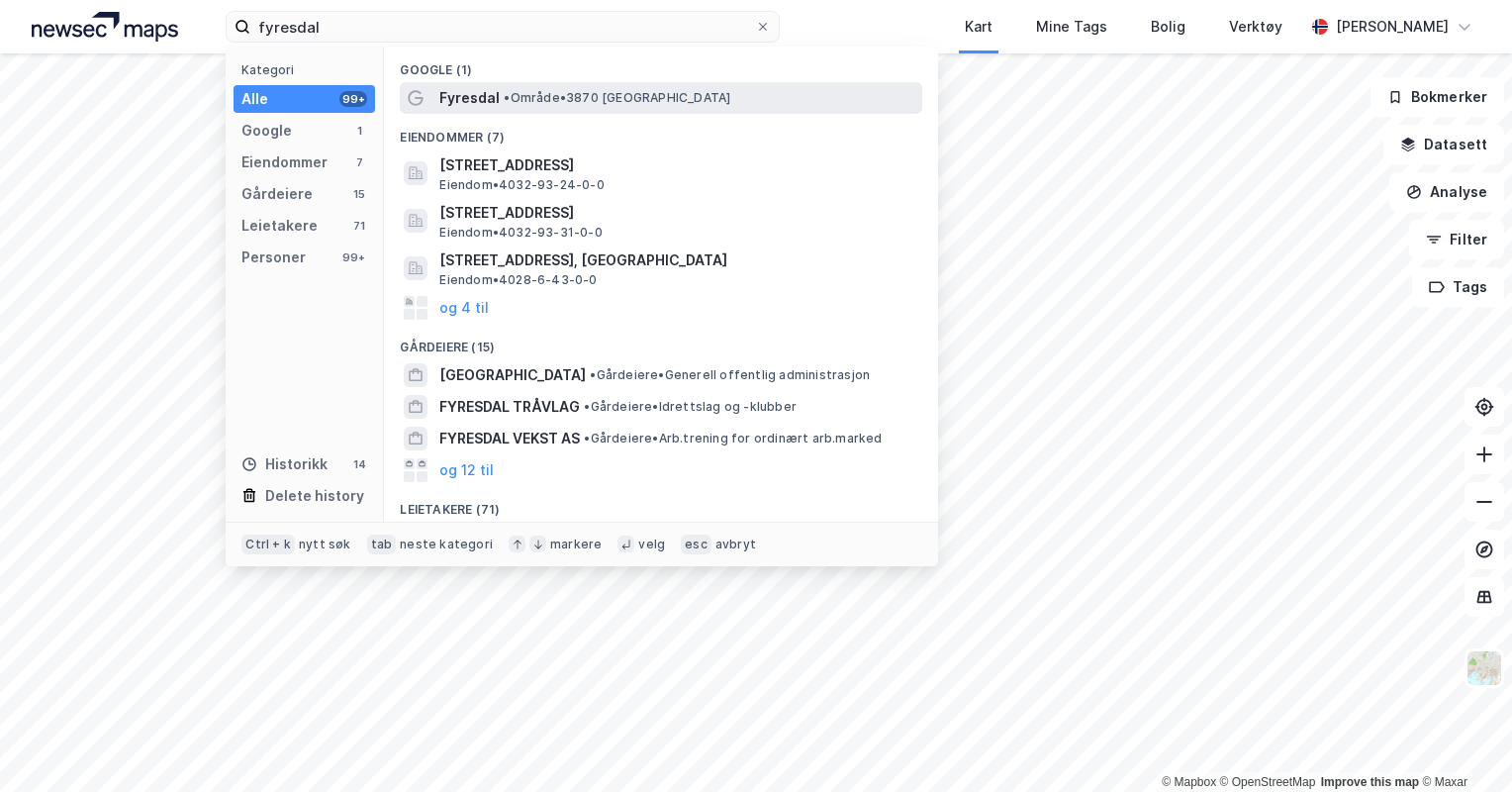 click on "•  Område  •  3870 [GEOGRAPHIC_DATA]" at bounding box center (616, 98) 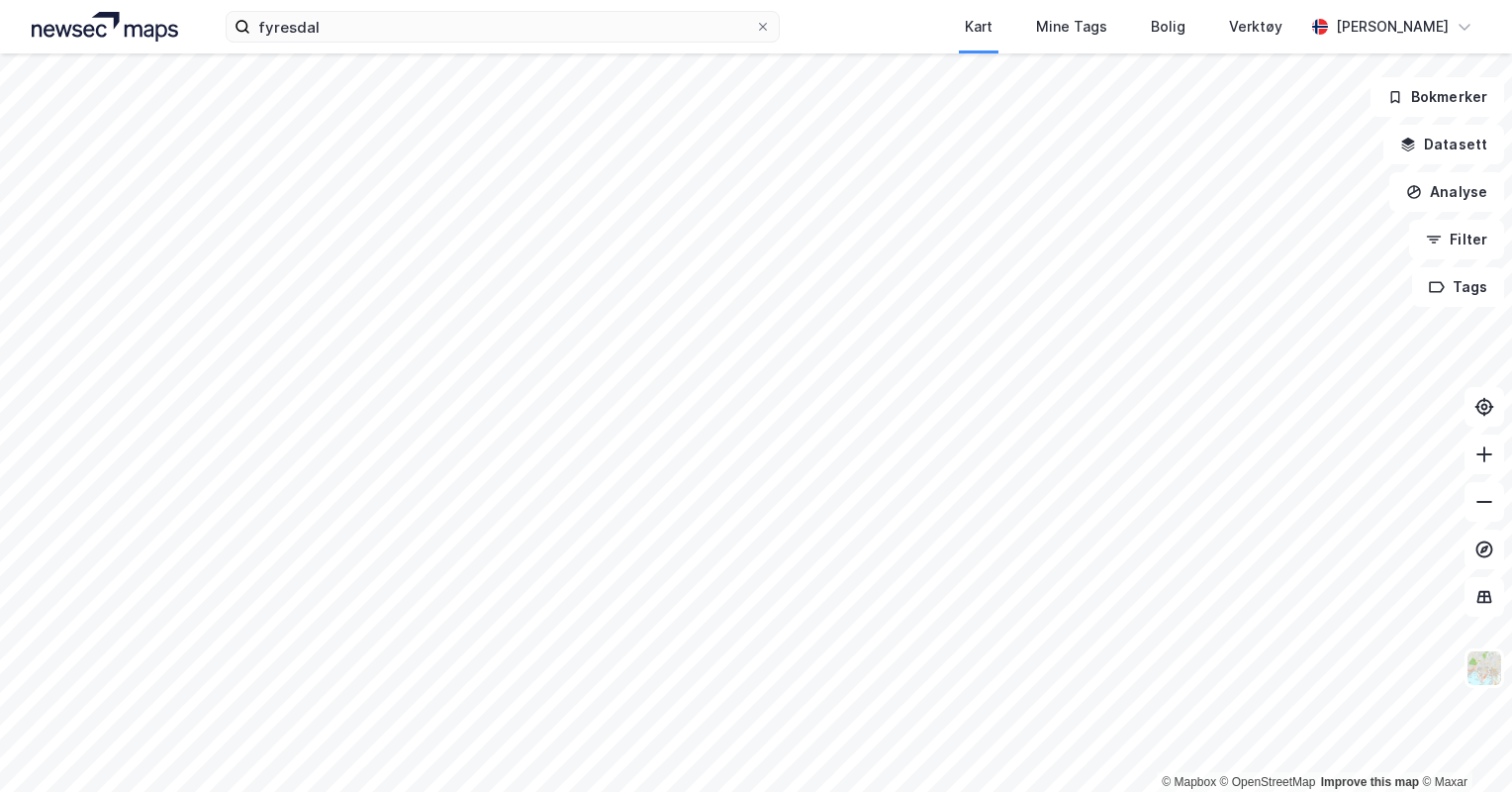 click on "fyresdal Kart Mine Tags Bolig Verktøy [PERSON_NAME] © Mapbox   © OpenStreetMap   Improve this map   © Maxar Bokmerker Datasett Analyse Filter Tags" at bounding box center [756, 396] 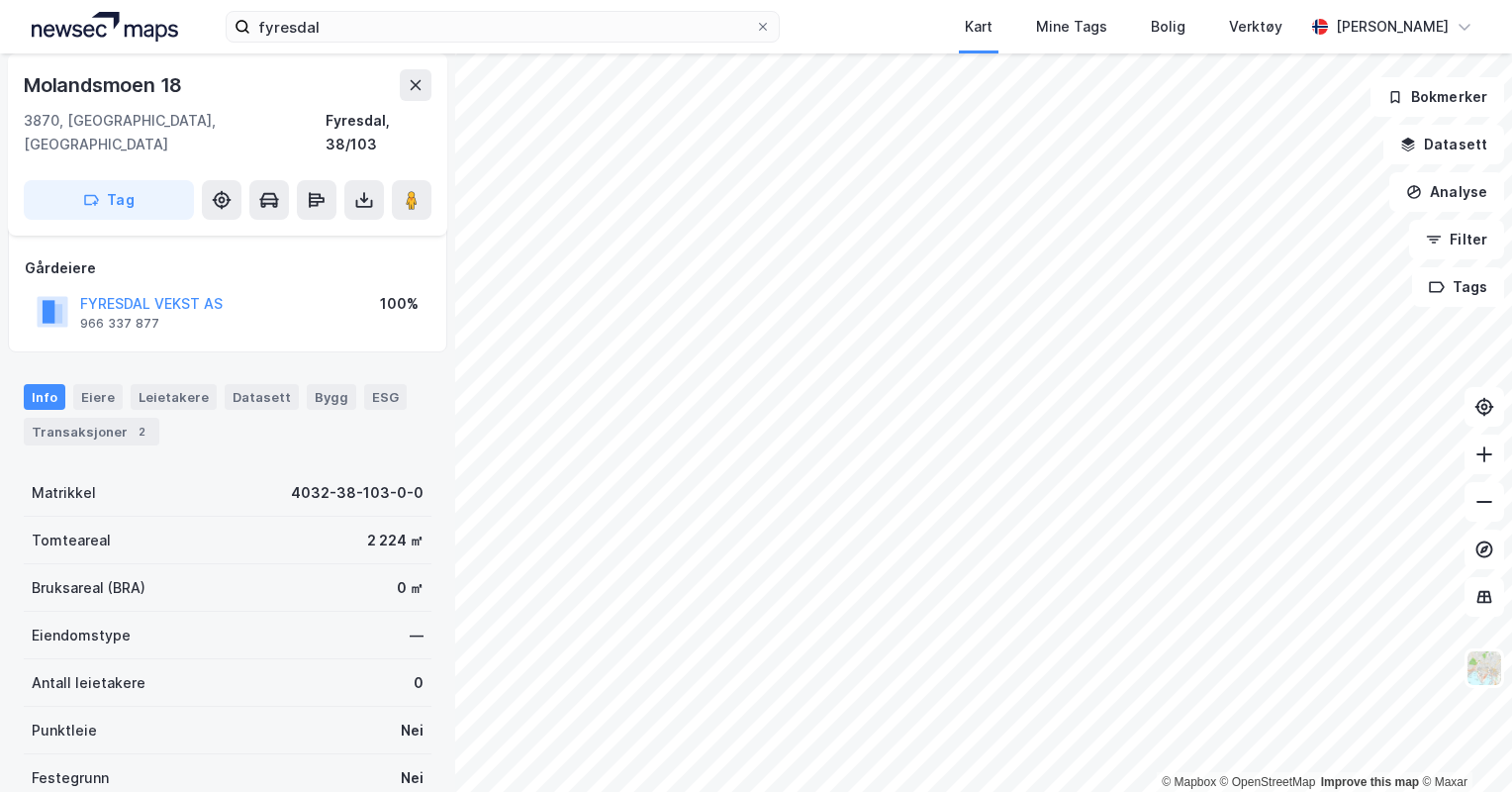 scroll, scrollTop: 0, scrollLeft: 0, axis: both 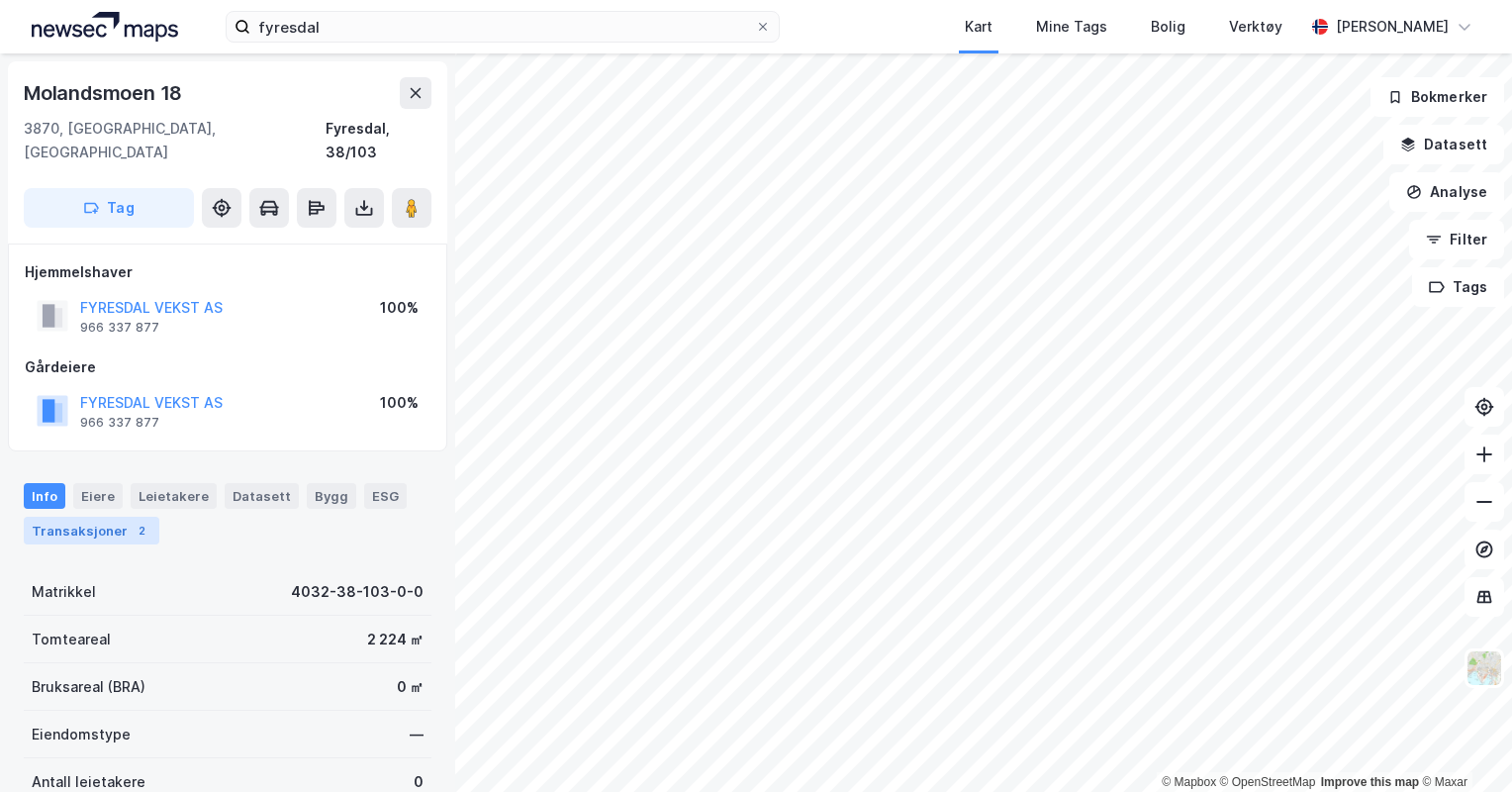 click on "Transaksjoner 2" at bounding box center (91, 531) 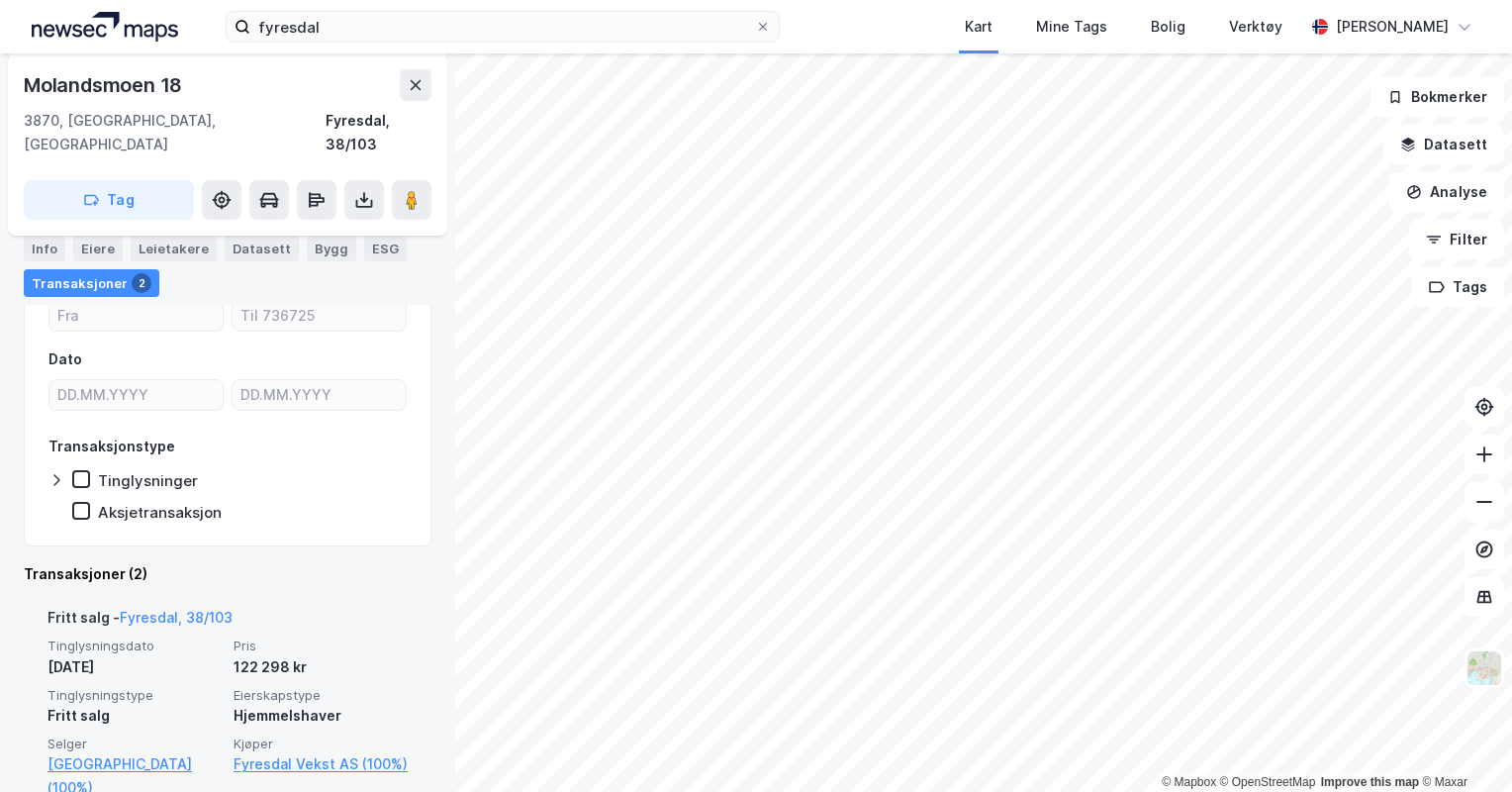 scroll, scrollTop: 420, scrollLeft: 0, axis: vertical 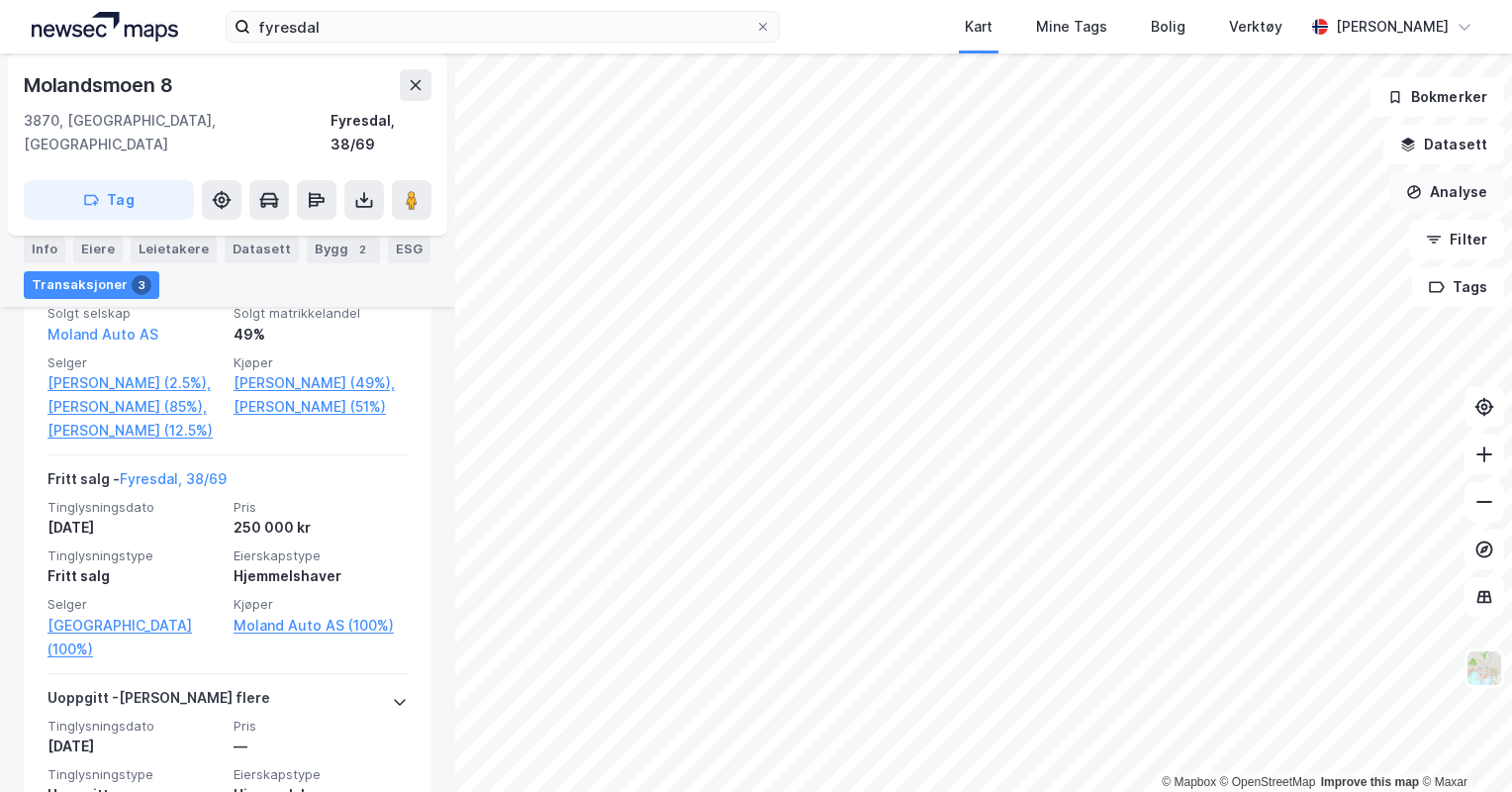 click on "Analyse" at bounding box center [1447, 192] 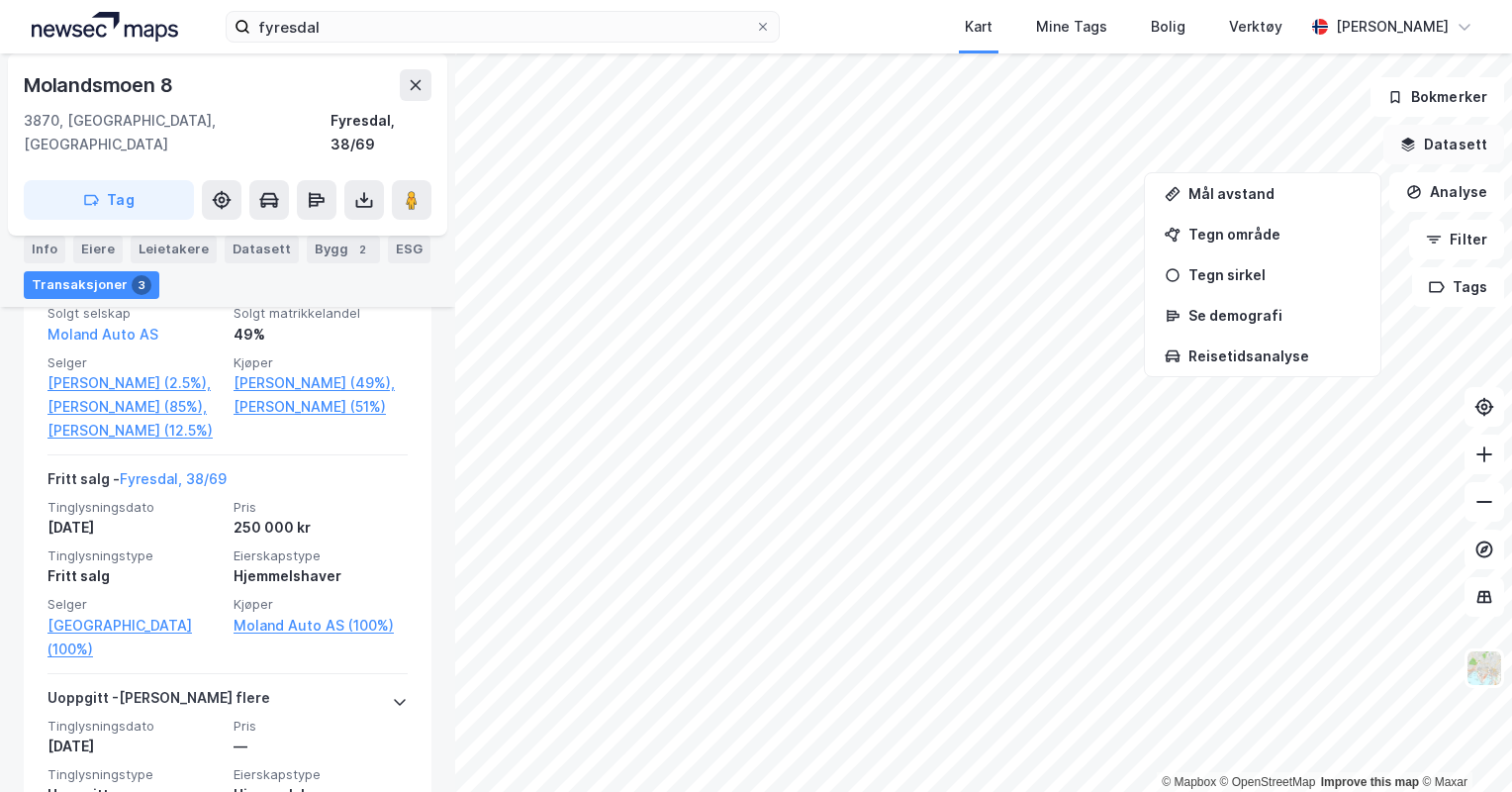 click on "Datasett" at bounding box center (1444, 145) 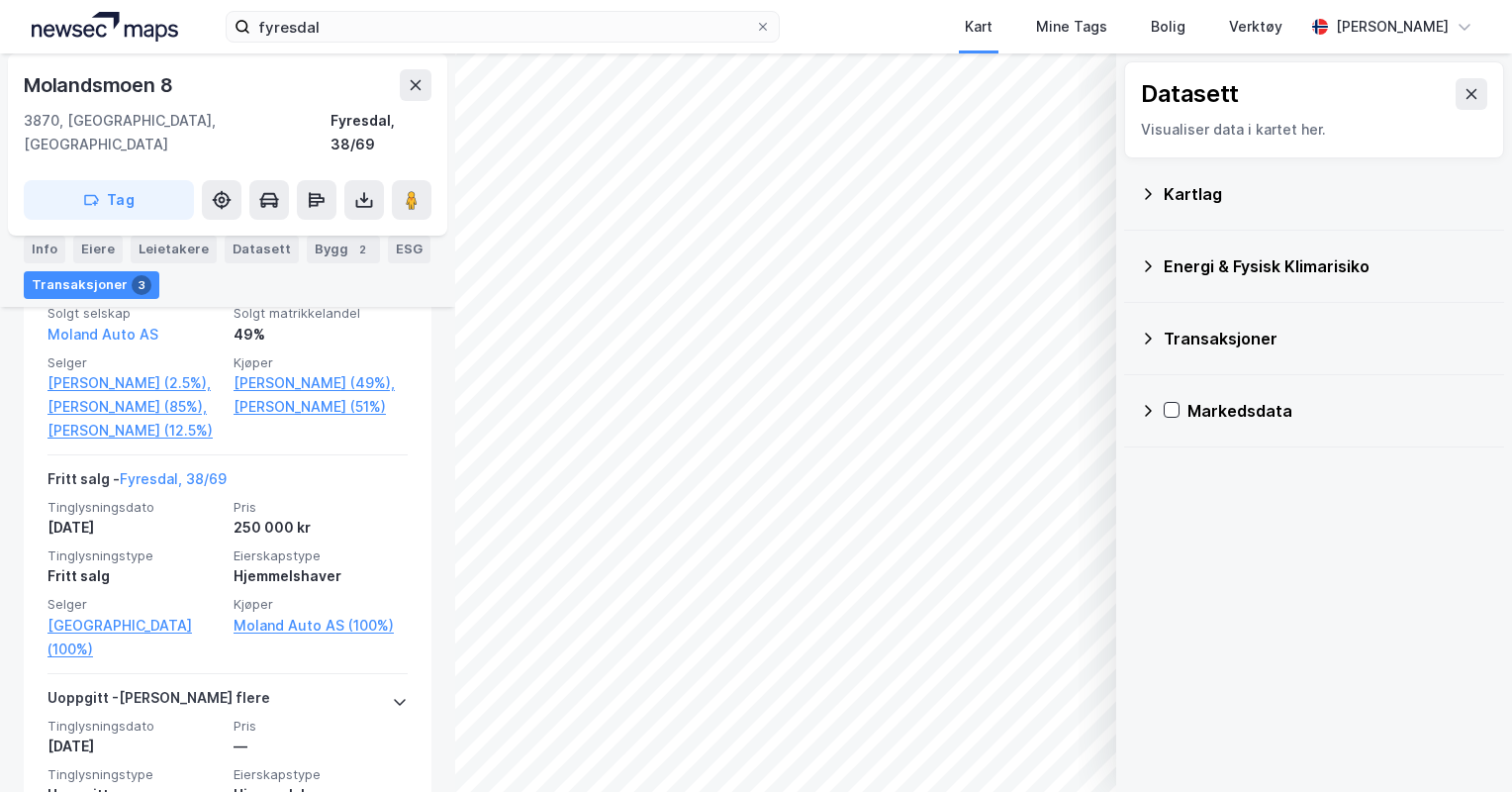 click 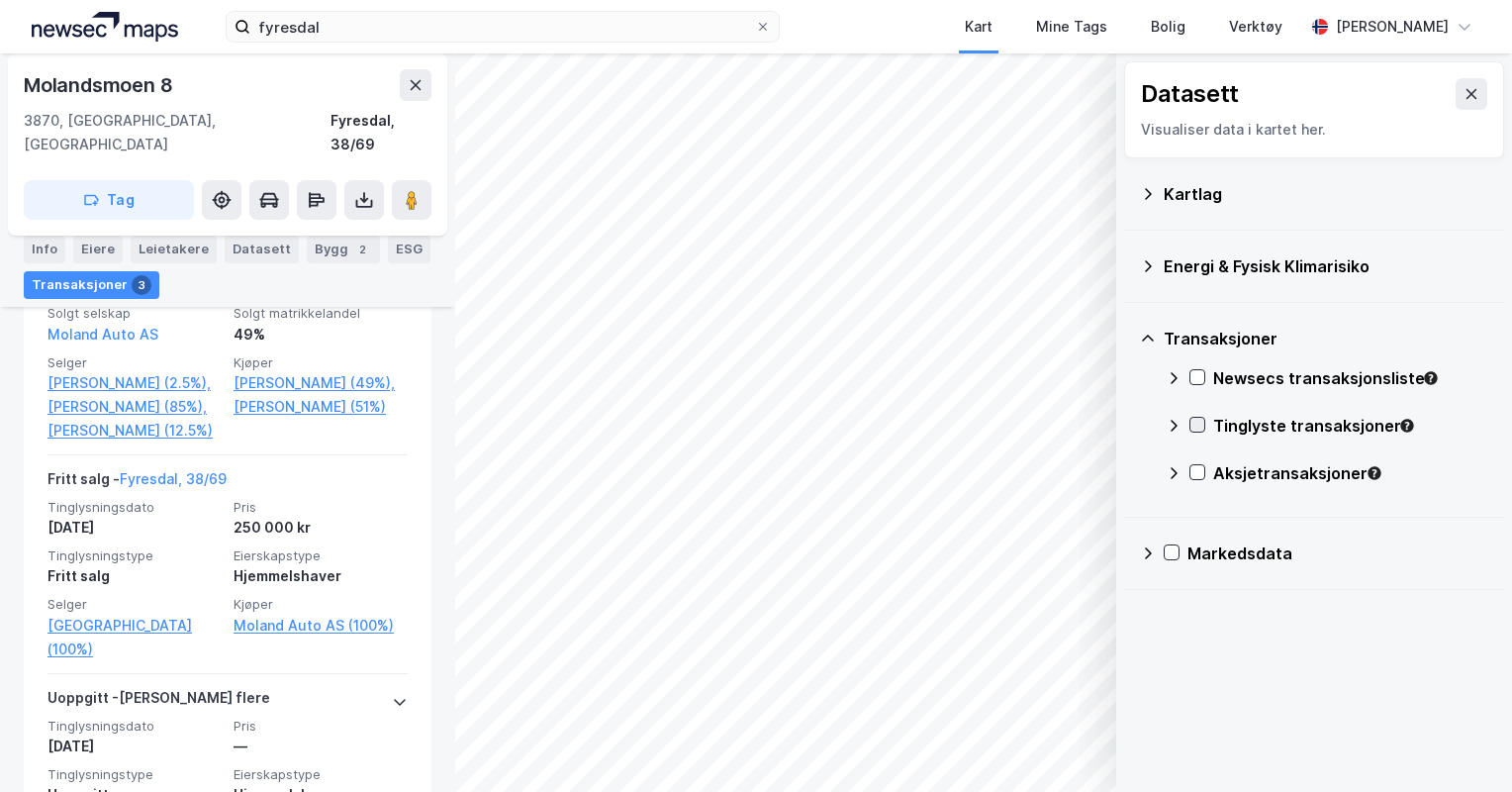 click 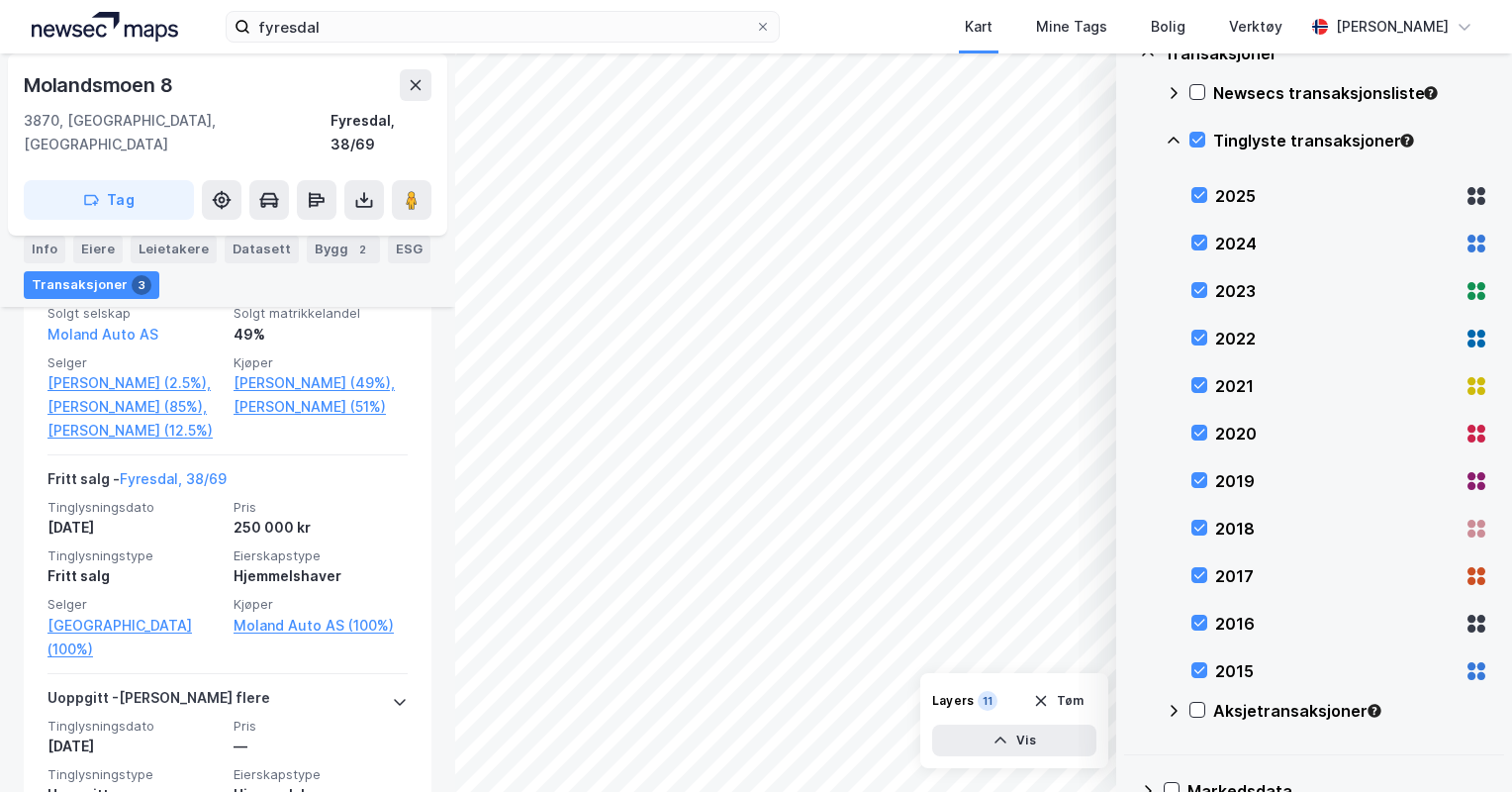 scroll, scrollTop: 297, scrollLeft: 0, axis: vertical 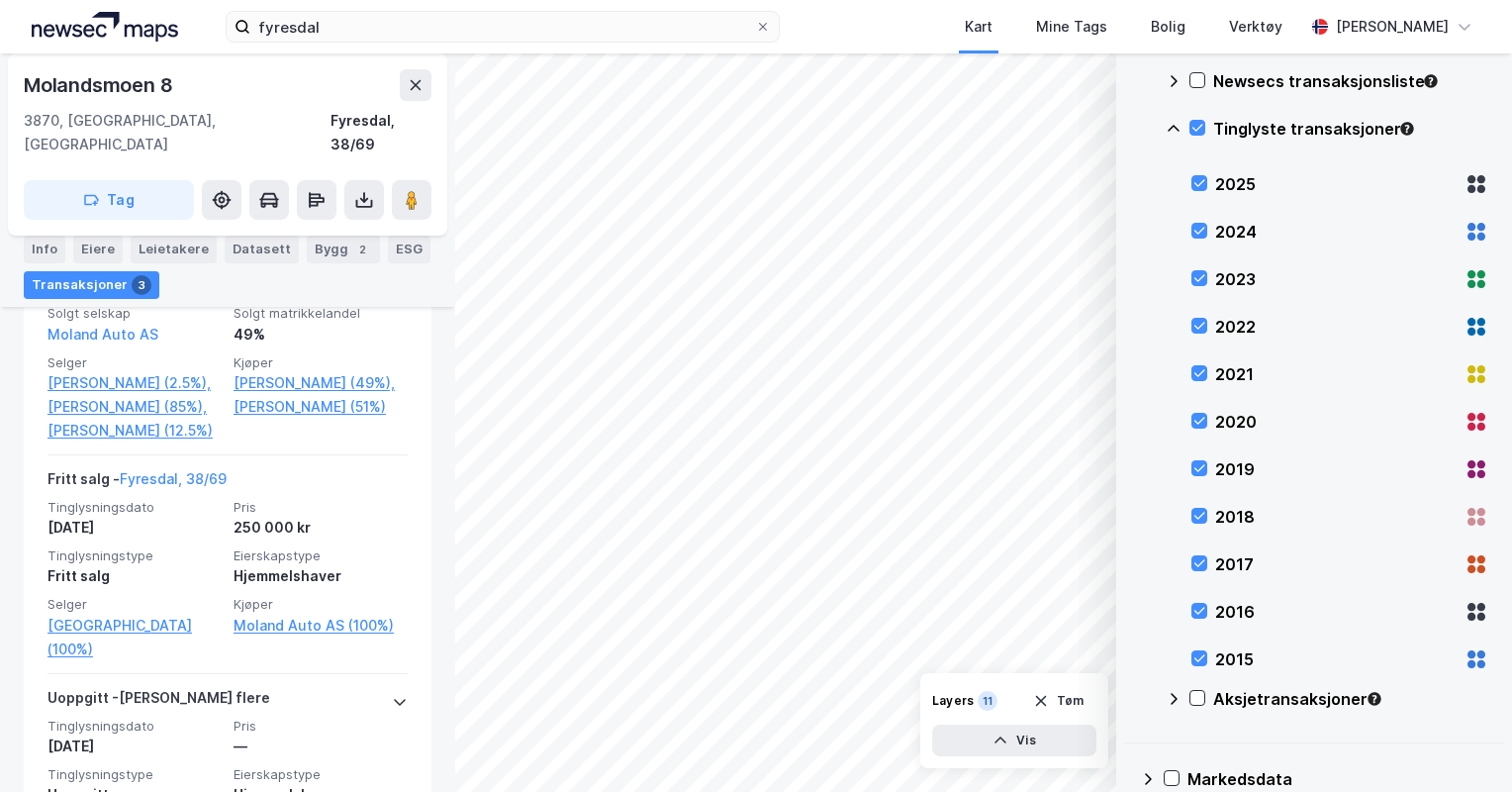 click on "2015" at bounding box center (1340, 659) 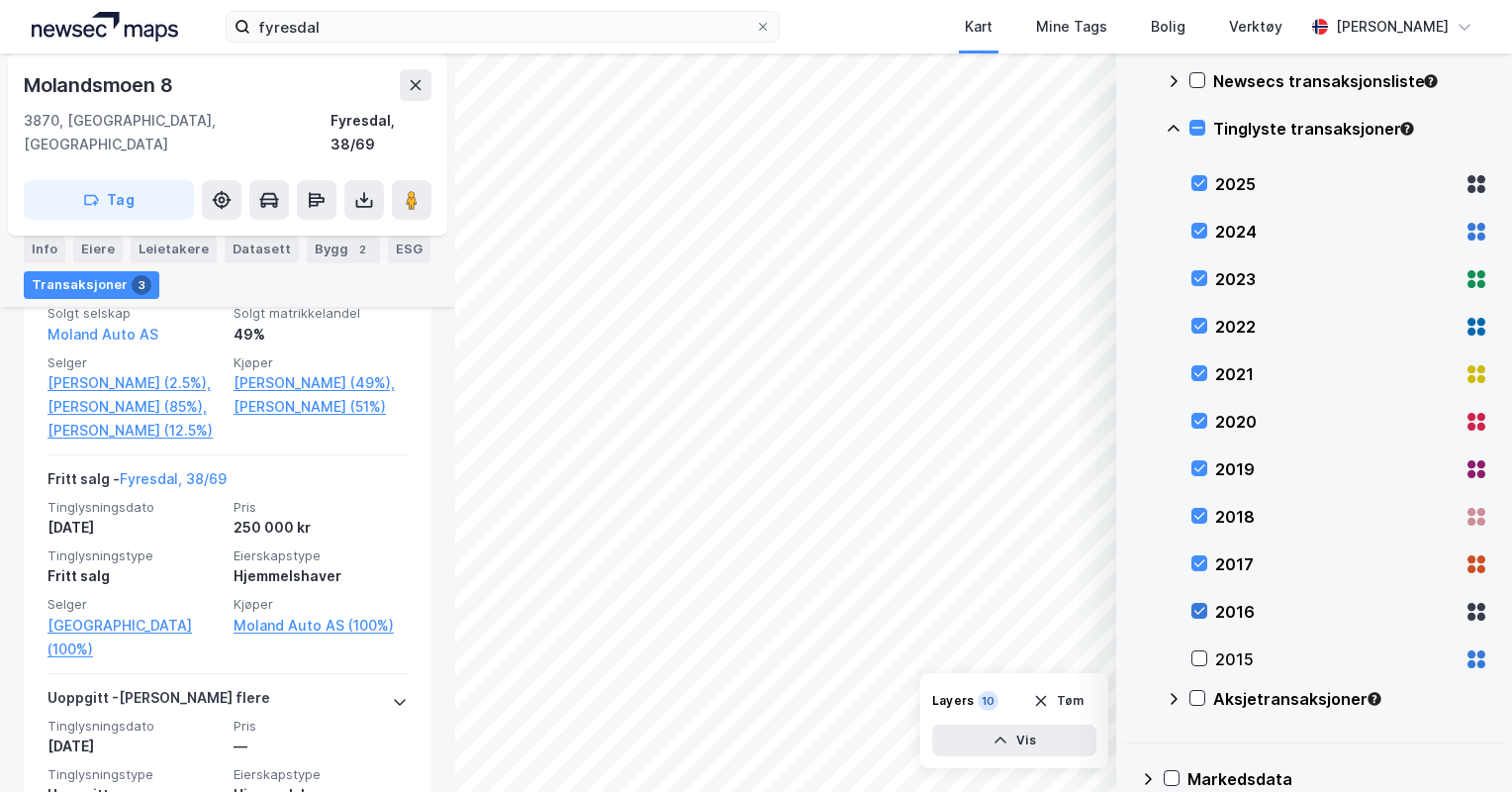 click 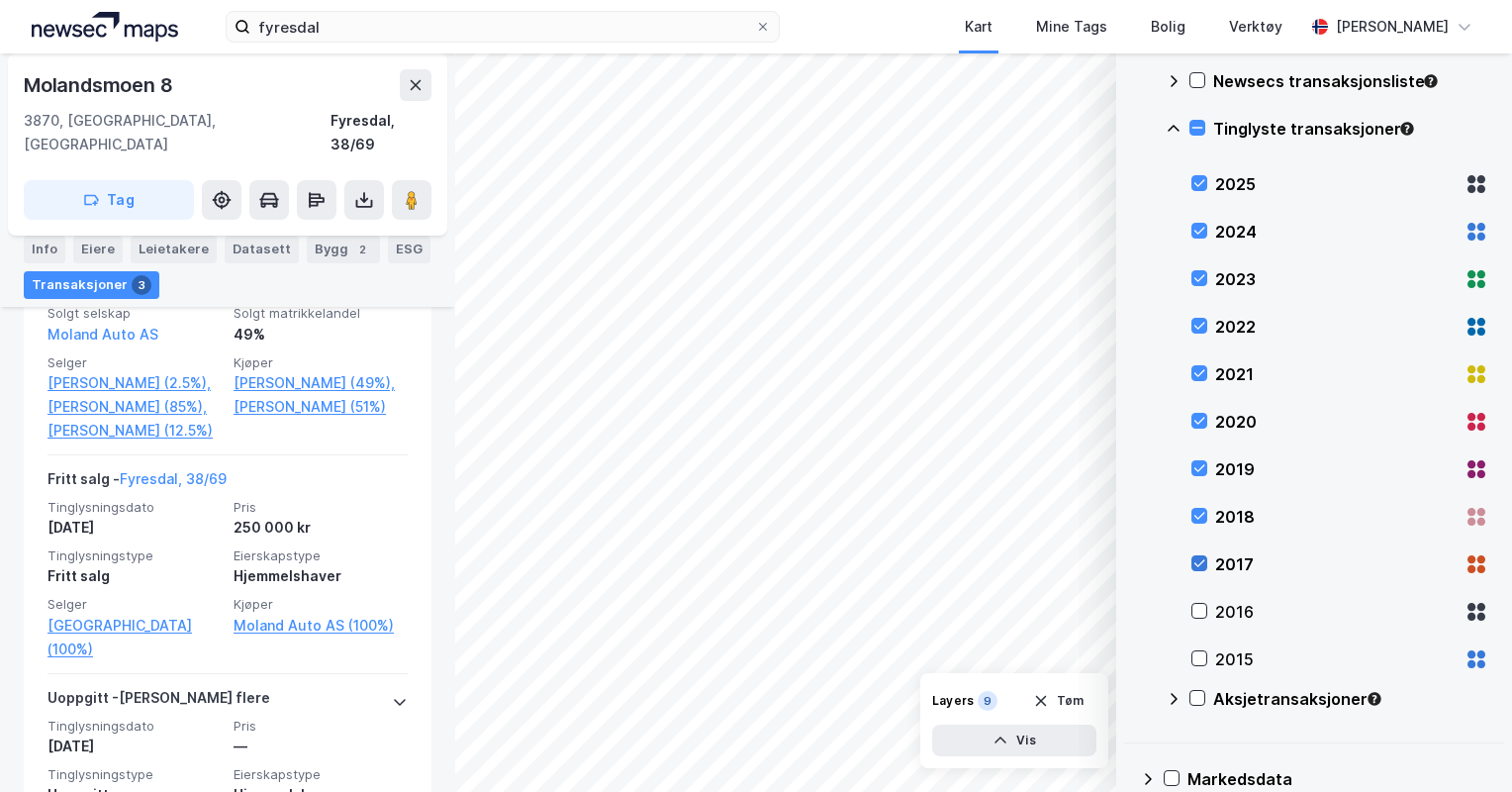 click 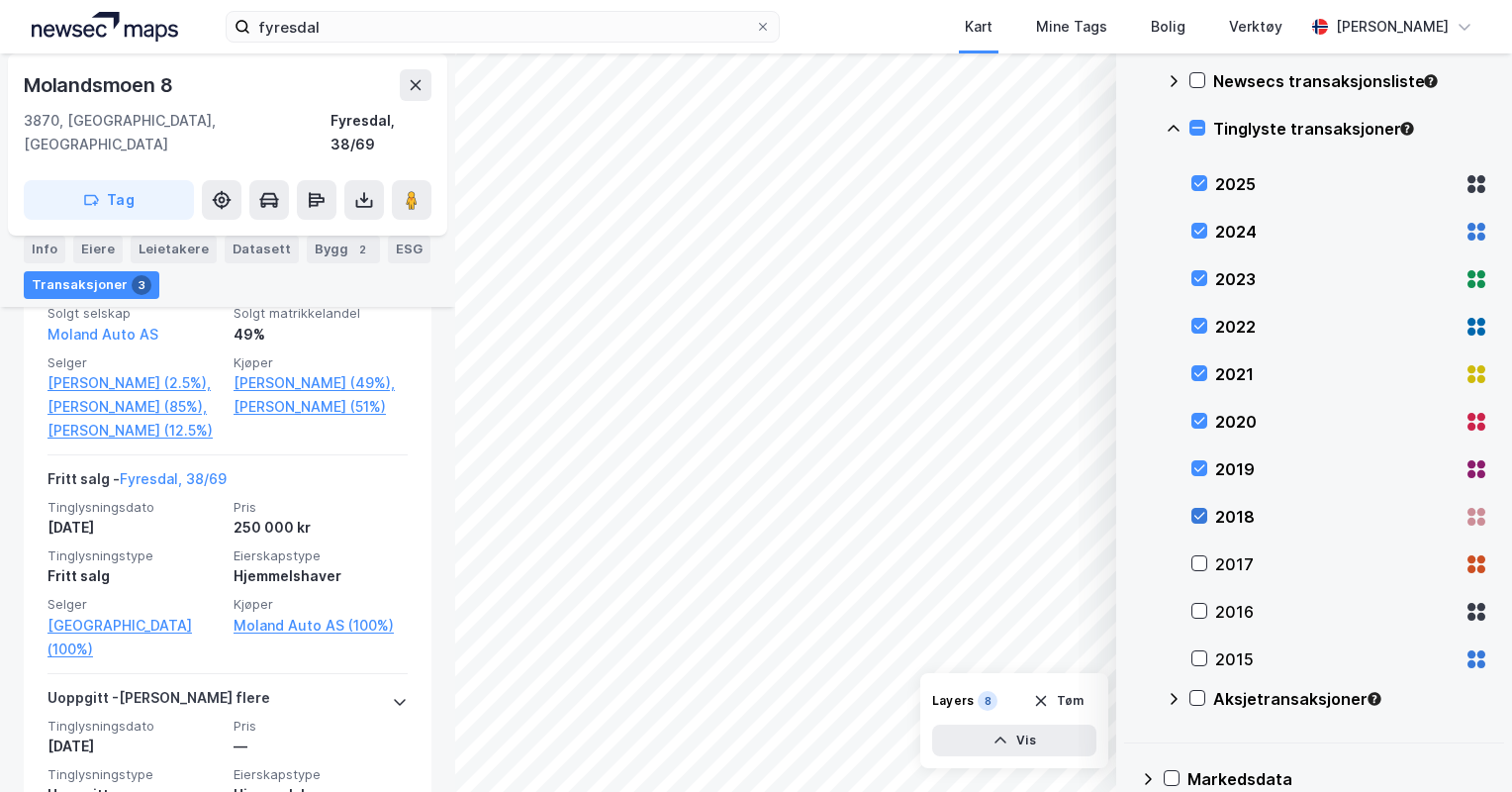 click 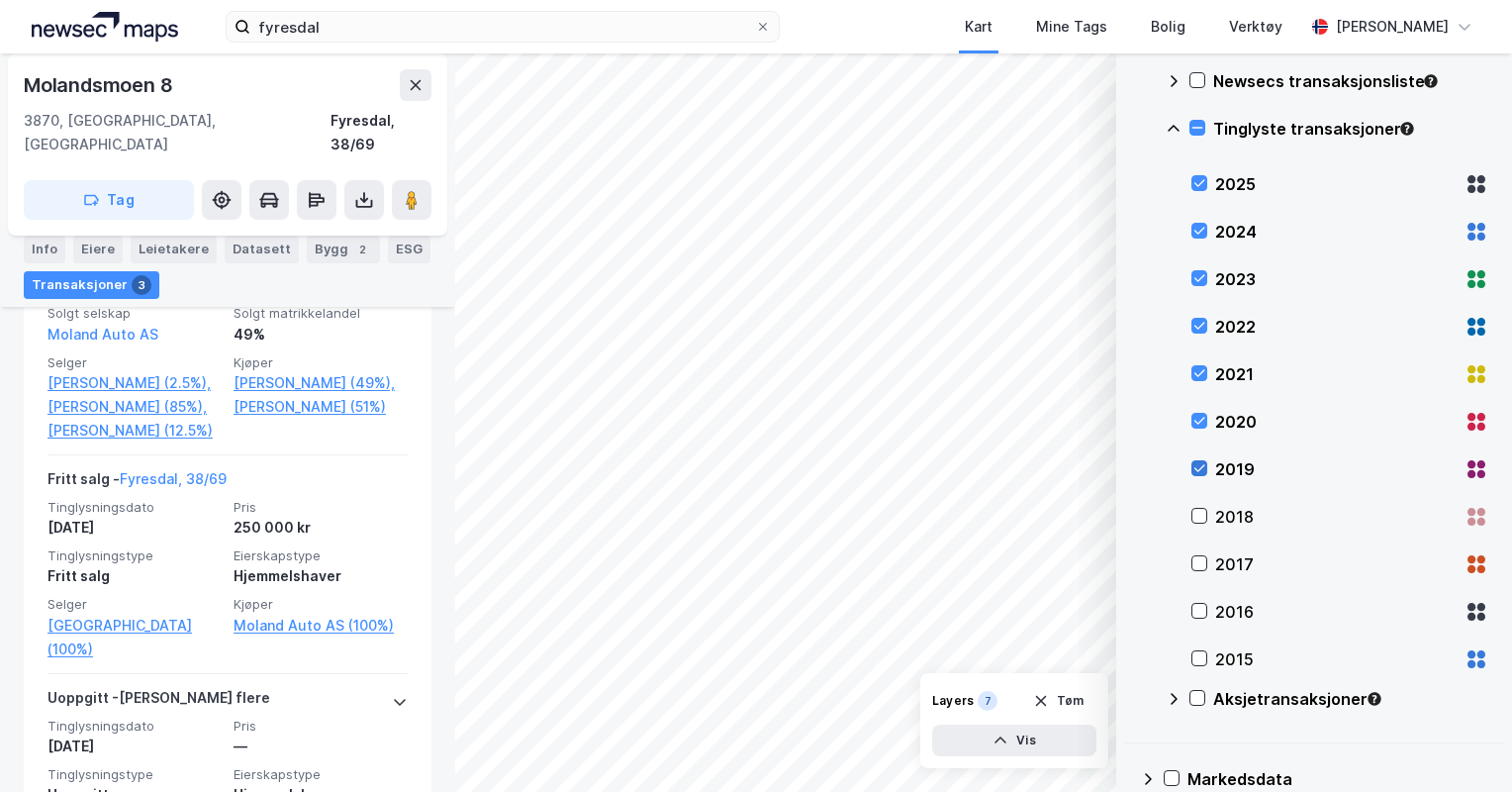 click 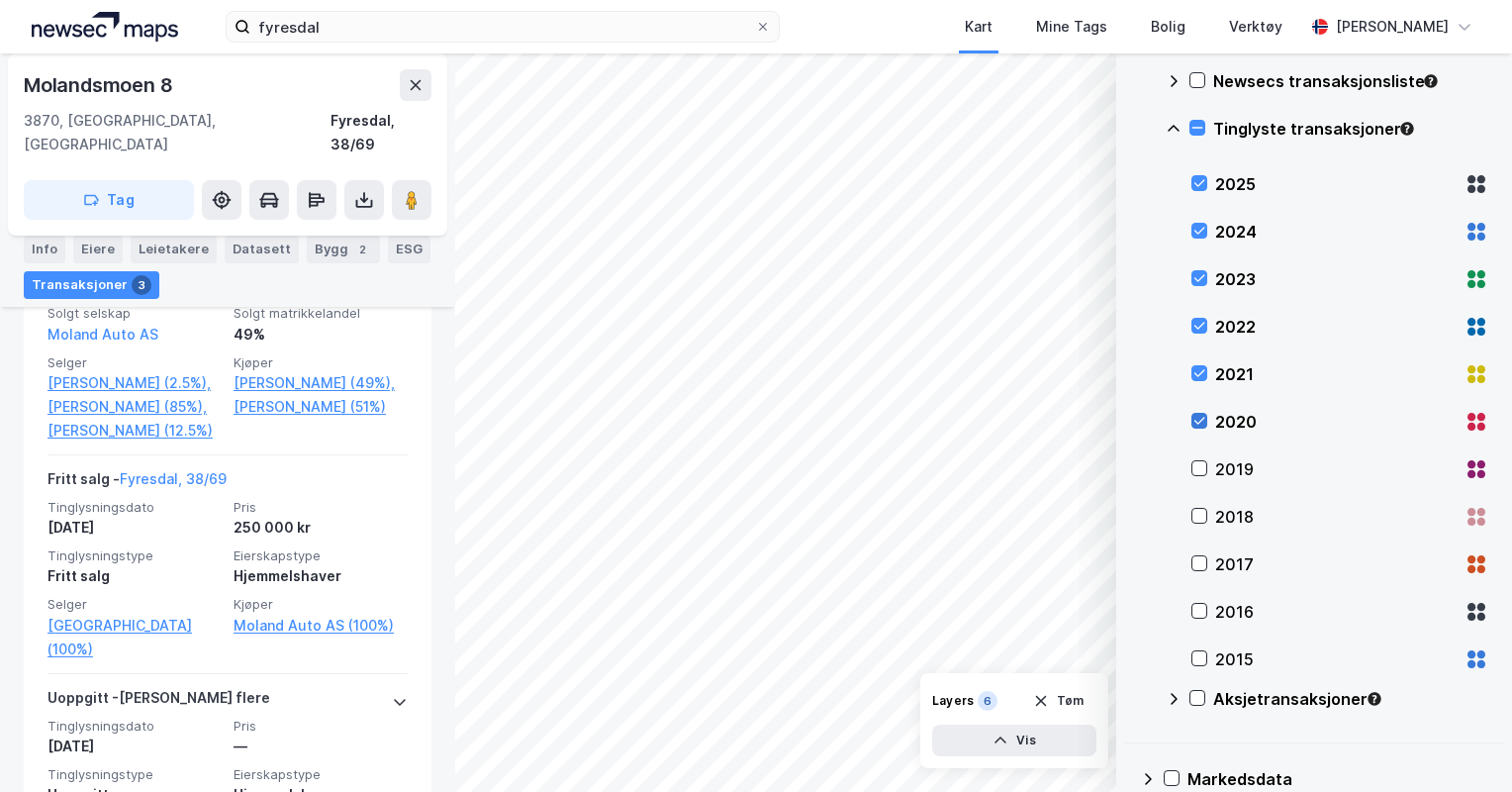click 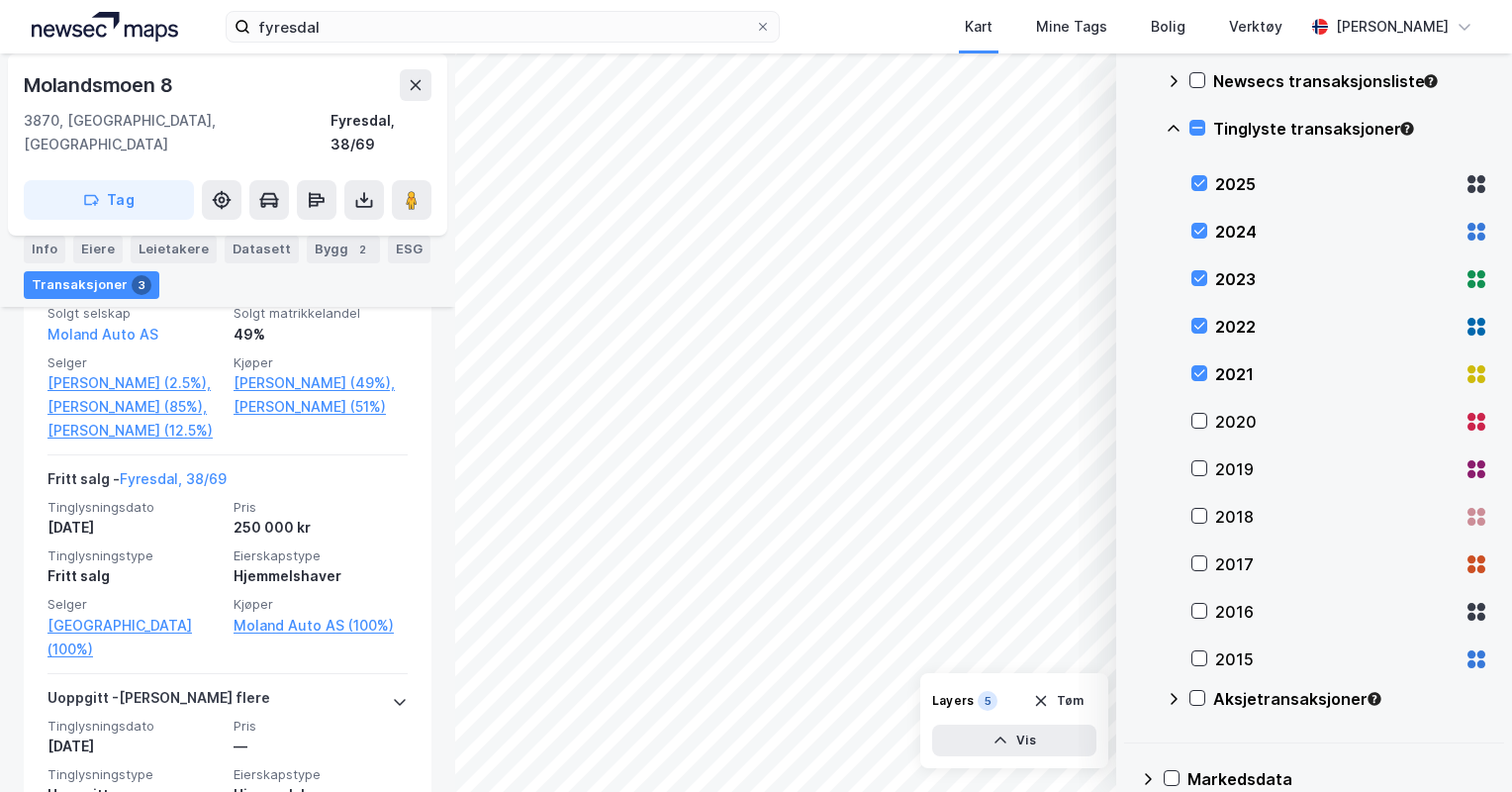 click on "2021" at bounding box center [1336, 374] 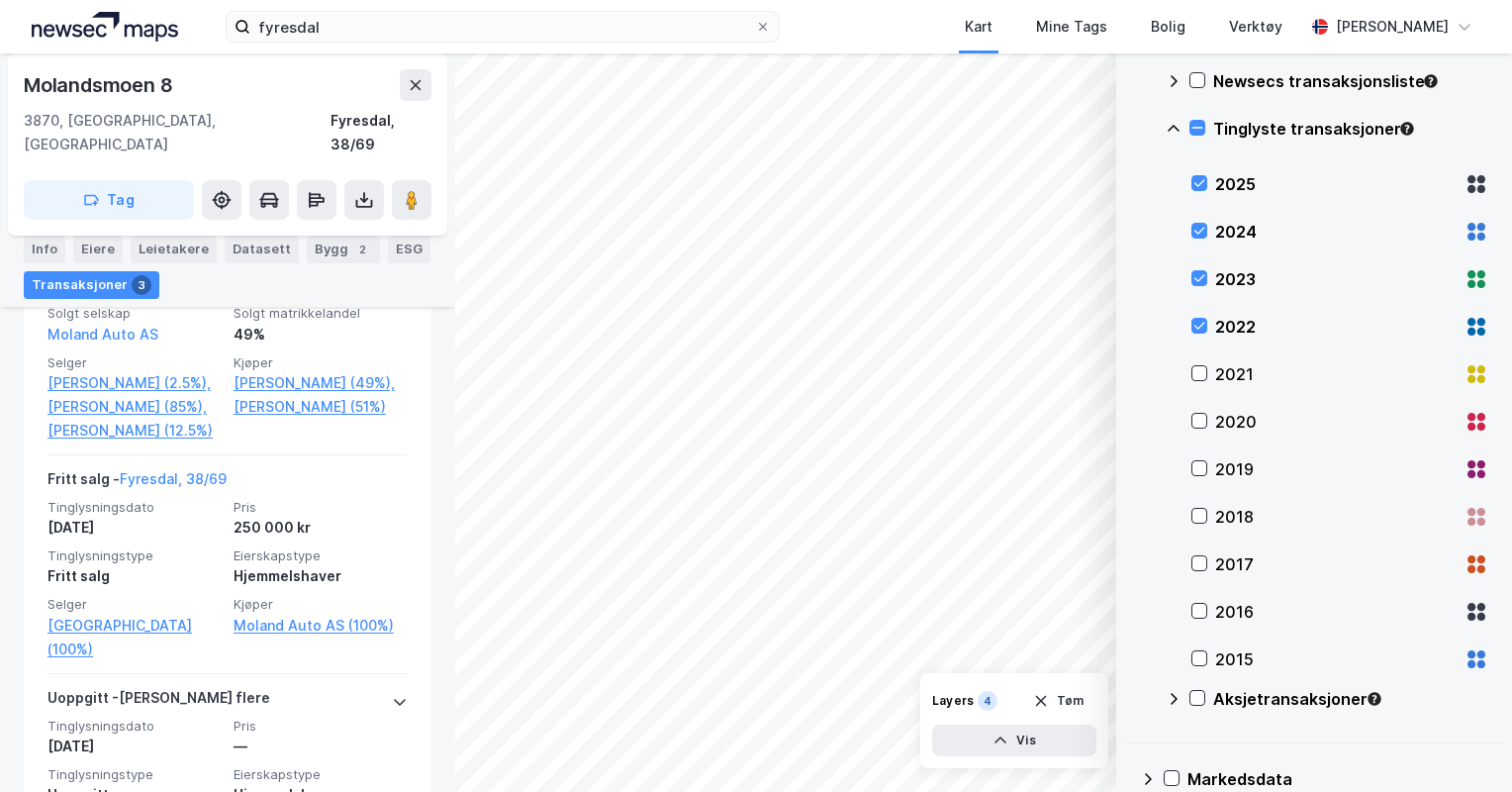 click on "2022" at bounding box center (1340, 327) 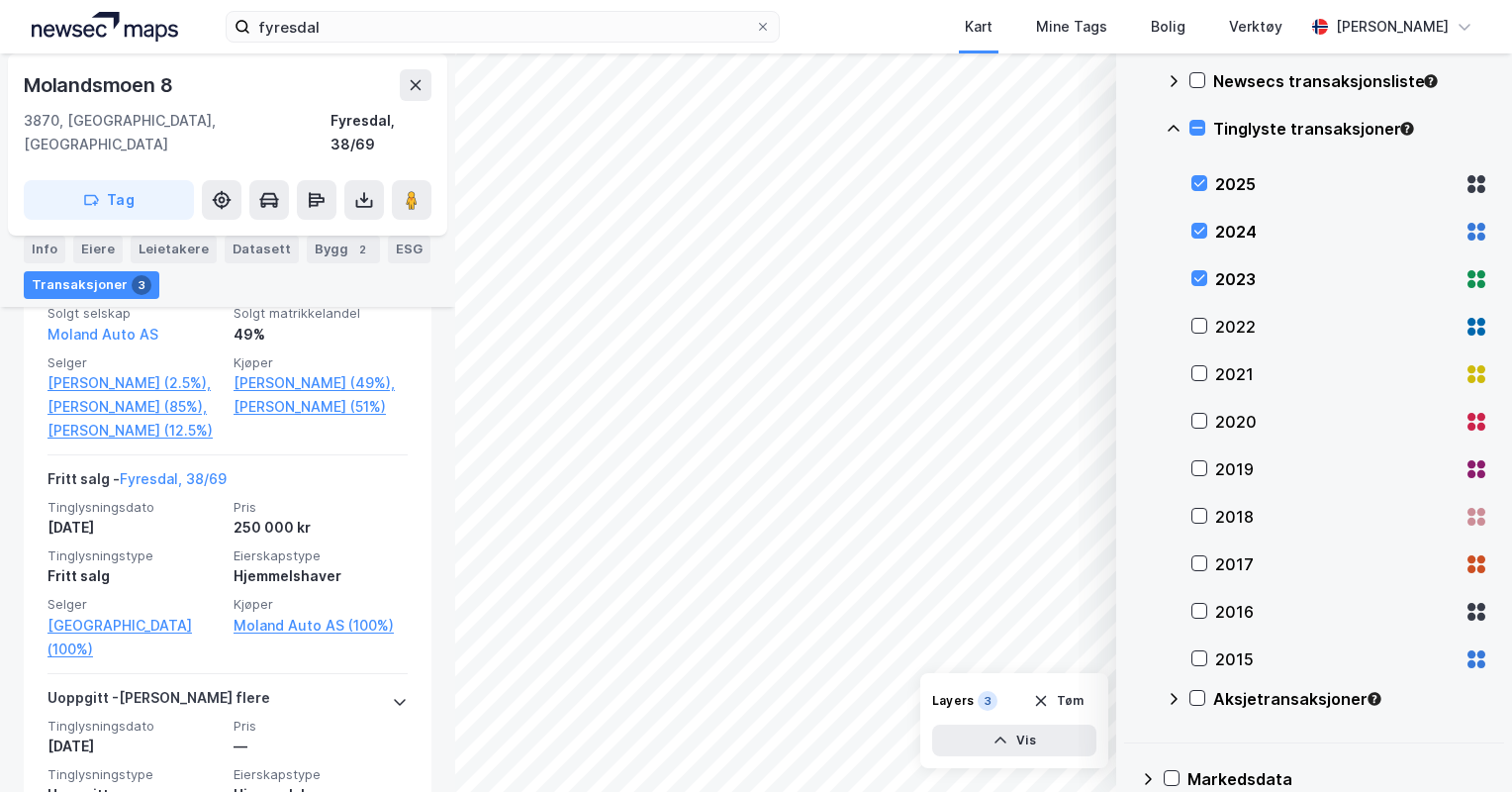 scroll, scrollTop: 0, scrollLeft: 0, axis: both 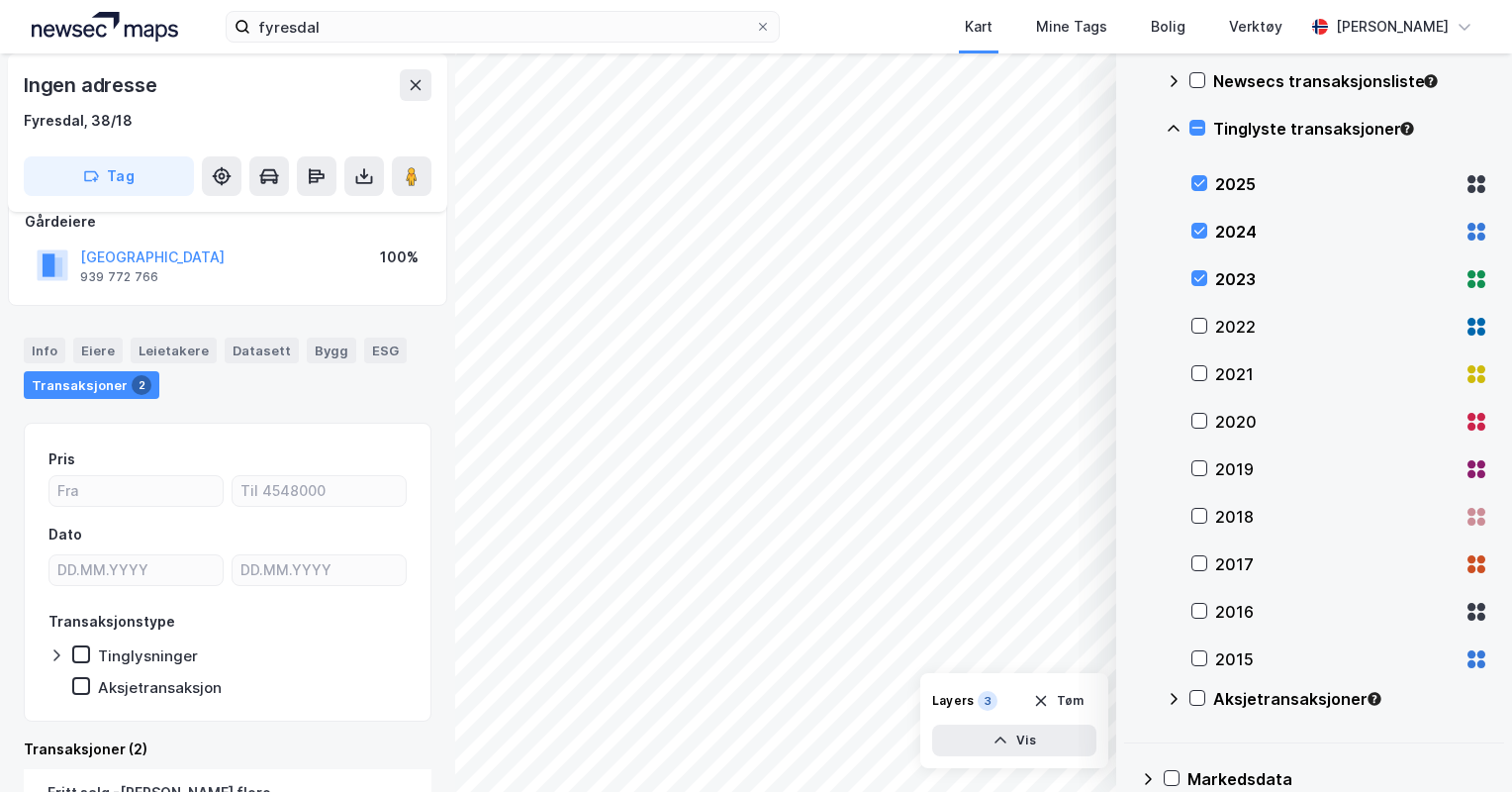 click on "© Mapbox   © OpenStreetMap   Improve this map   © Maxar Datasett Visualiser data i kartet her. Kartlag Energi & Fysisk Klimarisiko Transaksjoner Newsecs transaksjonsliste Tinglyste transaksjoner 2025 2024 2023 2022 2021 2020 2019 2018 2017 2016 2015 Aksjetransaksjoner Markedsdata Ingen adresse [GEOGRAPHIC_DATA], 38/18 Tag Hjemmelshaver FYRESDAL KOMMUNE 939 772 766 100% Gårdeiere FYRESDAL KOMMUNE 939 772 766 100% Info Eiere Leietakere Datasett Bygg ESG Transaksjoner 2 Pris Dato Transaksjonstype Tinglysninger Aksjetransaksjon Transaksjoner (2) [PERSON_NAME] flere Tinglysningsdato [DATE] Pris 4 548 000 kr Tinglysningstype Fritt salg Eierskapstype Hjemmelshaver Selger [PERSON_NAME] (100%) Kjøper [GEOGRAPHIC_DATA] (100%) [GEOGRAPHIC_DATA] -  Gjelder flere Tinglysningsdato [DATE] Pris — Tinglysningstype Uoppgitt Eierskapstype Hjemmelshaver Selger — Kjøper [PERSON_NAME] (100%) Bokmerker Datasett Mål avstand Tegn område Tegn sirkel Se demografi Reisetidsanalyse Analyse Filter Tags 3" at bounding box center [756, 423] 